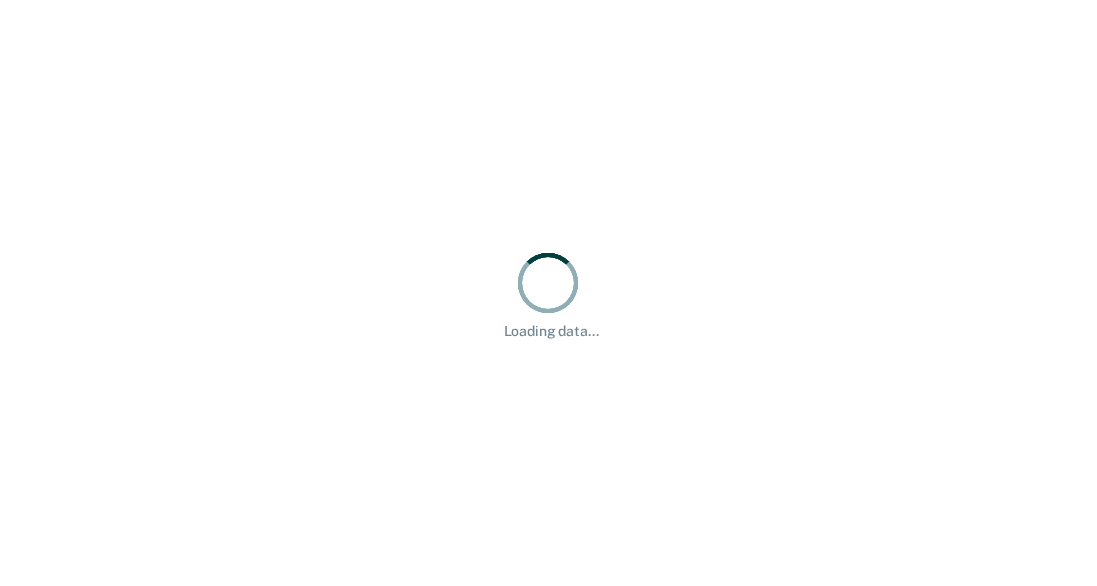 scroll, scrollTop: 0, scrollLeft: 0, axis: both 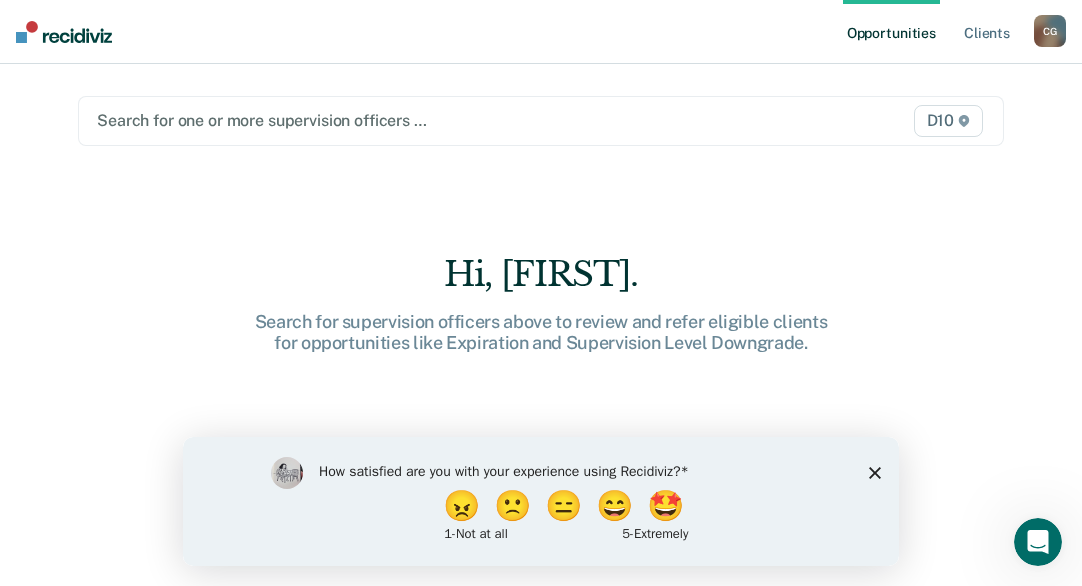 click 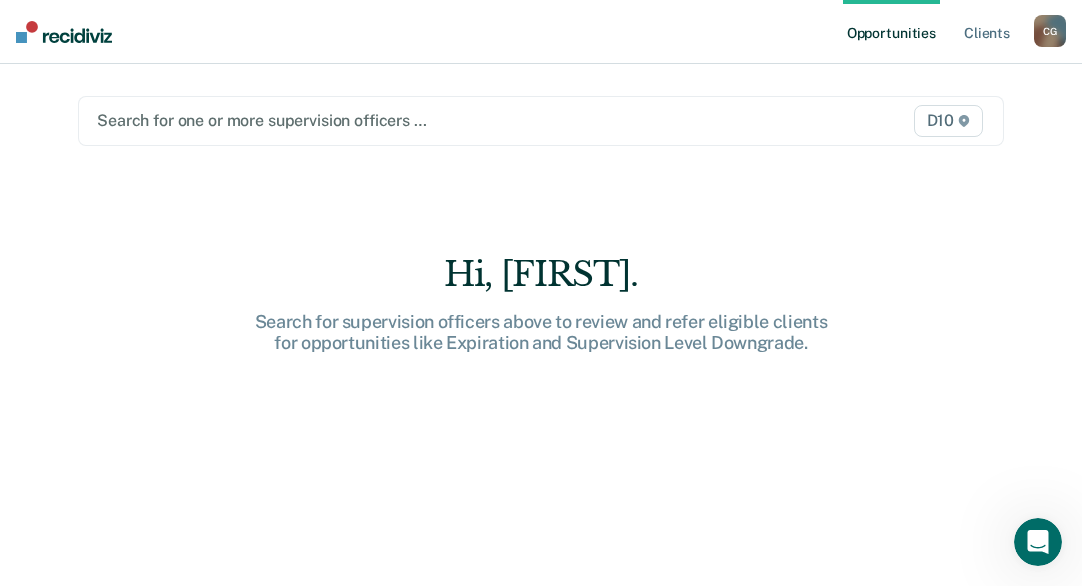 click at bounding box center [407, 120] 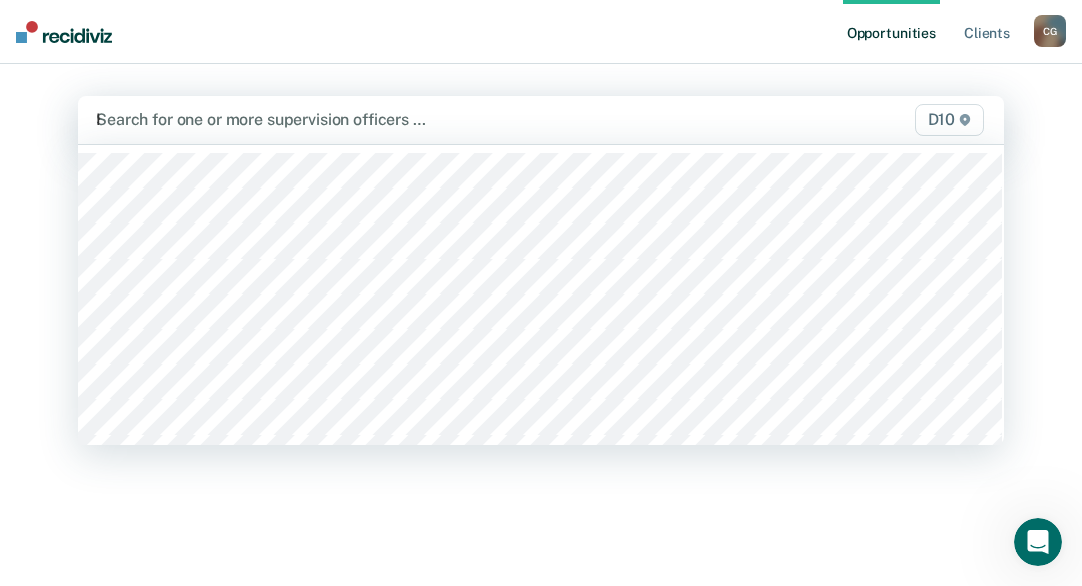 type on "Hal" 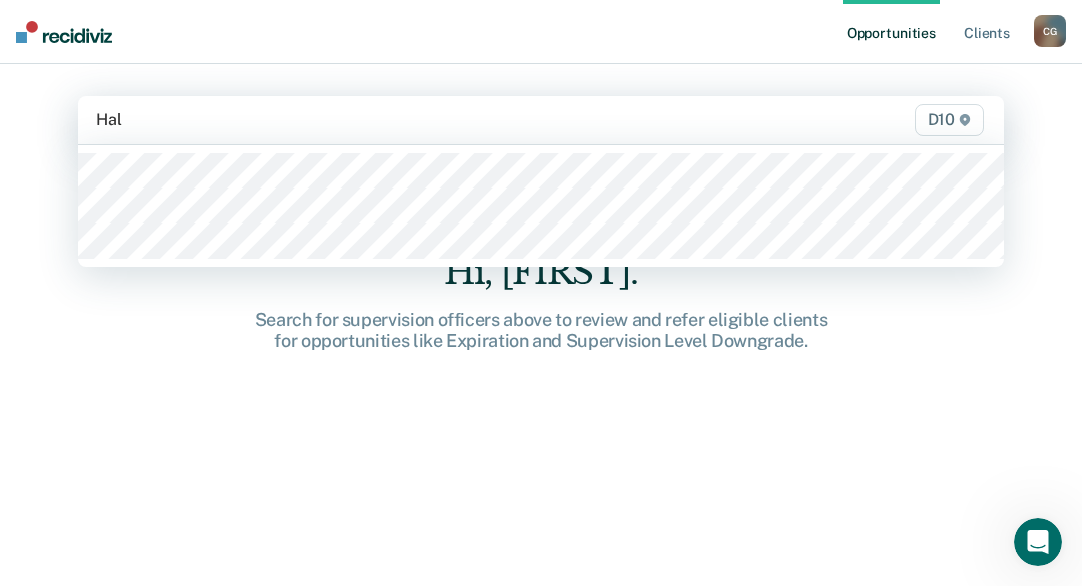 type 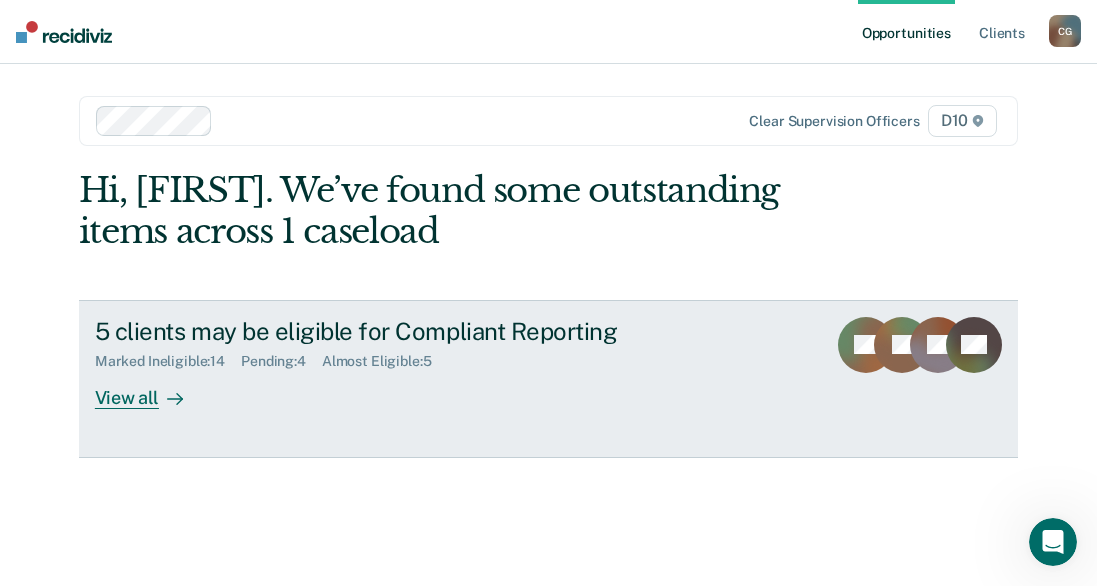 click on "5 clients may be eligible for Compliant Reporting Marked Ineligible :  14 Pending :  4 Almost Eligible :  5 View all" at bounding box center [470, 363] 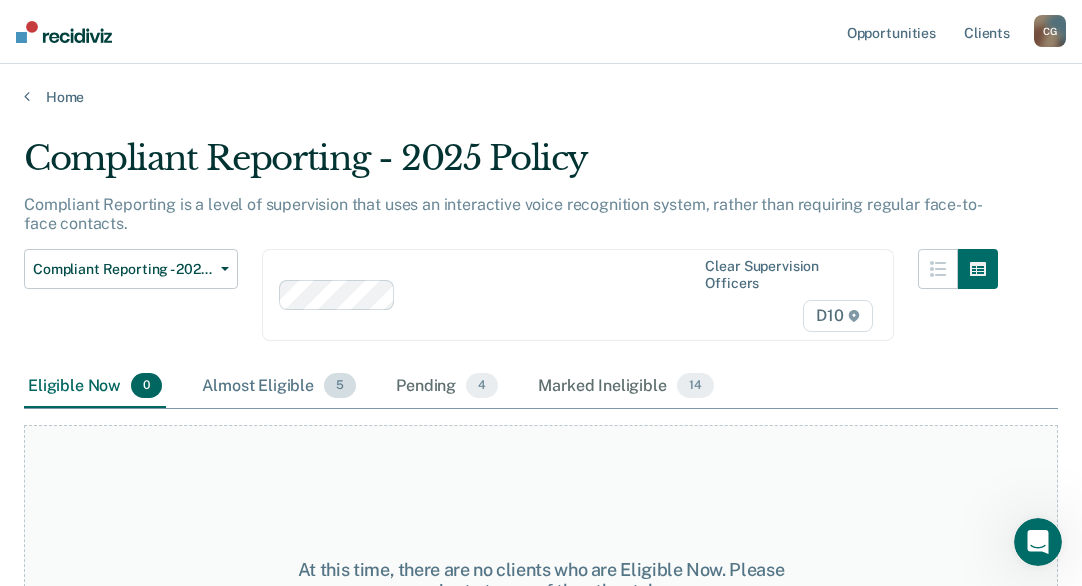 click on "Almost Eligible 5" at bounding box center [279, 387] 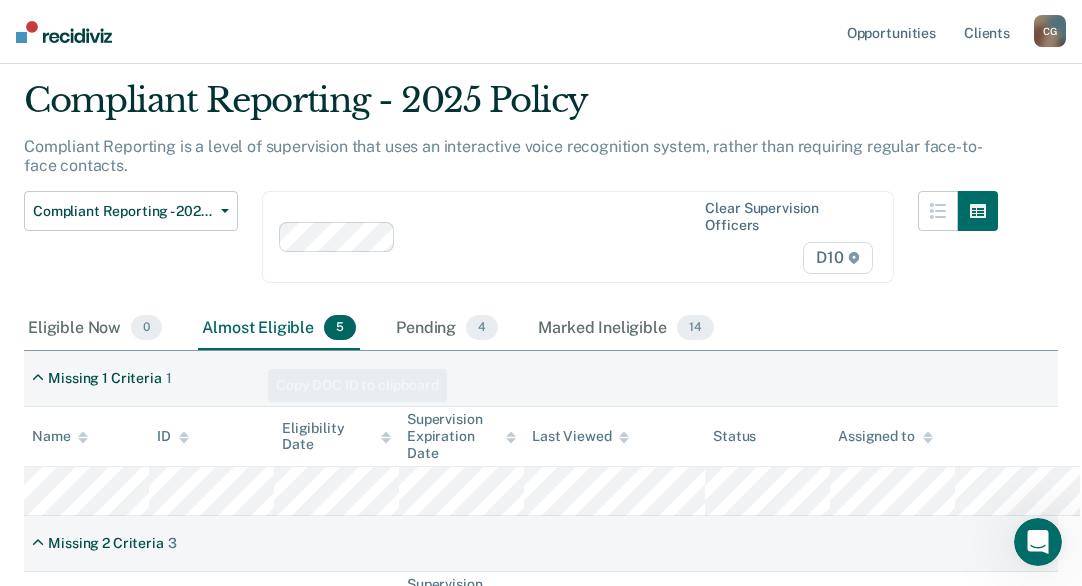 scroll, scrollTop: 0, scrollLeft: 0, axis: both 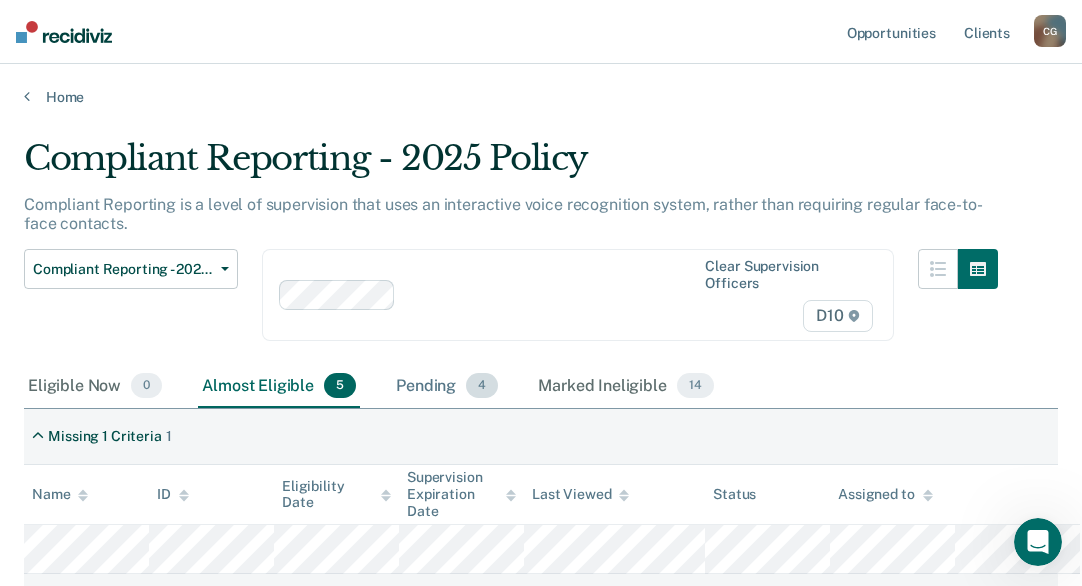 click on "Pending 4" at bounding box center [447, 387] 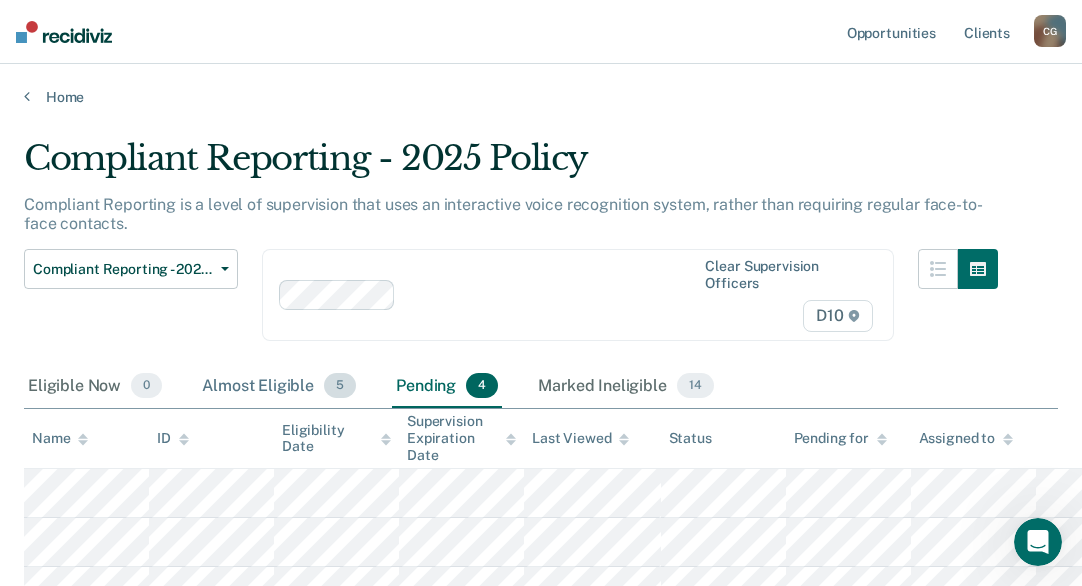 click on "Almost Eligible 5" at bounding box center (279, 387) 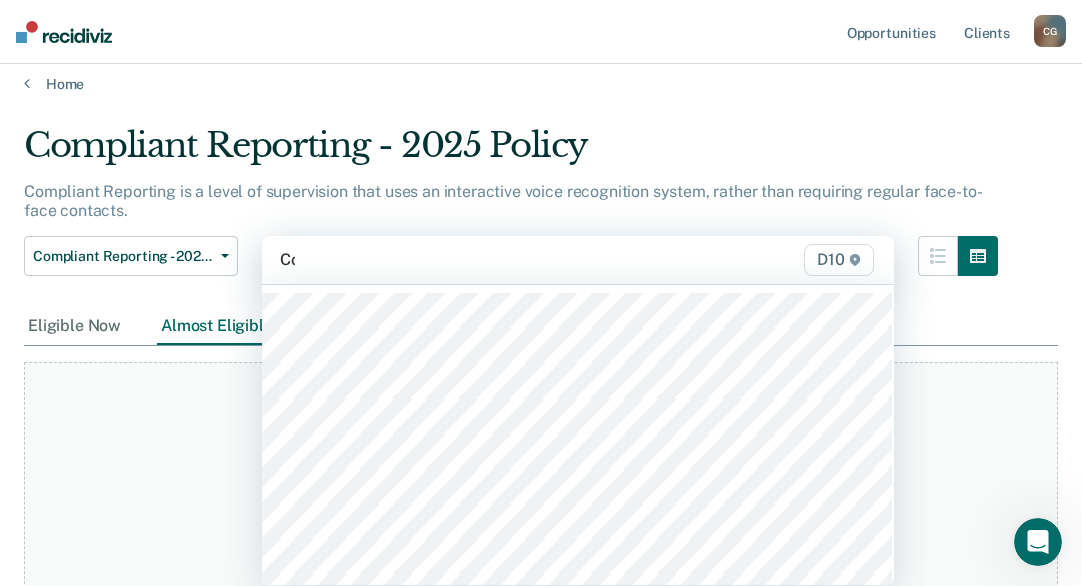 scroll, scrollTop: 14, scrollLeft: 0, axis: vertical 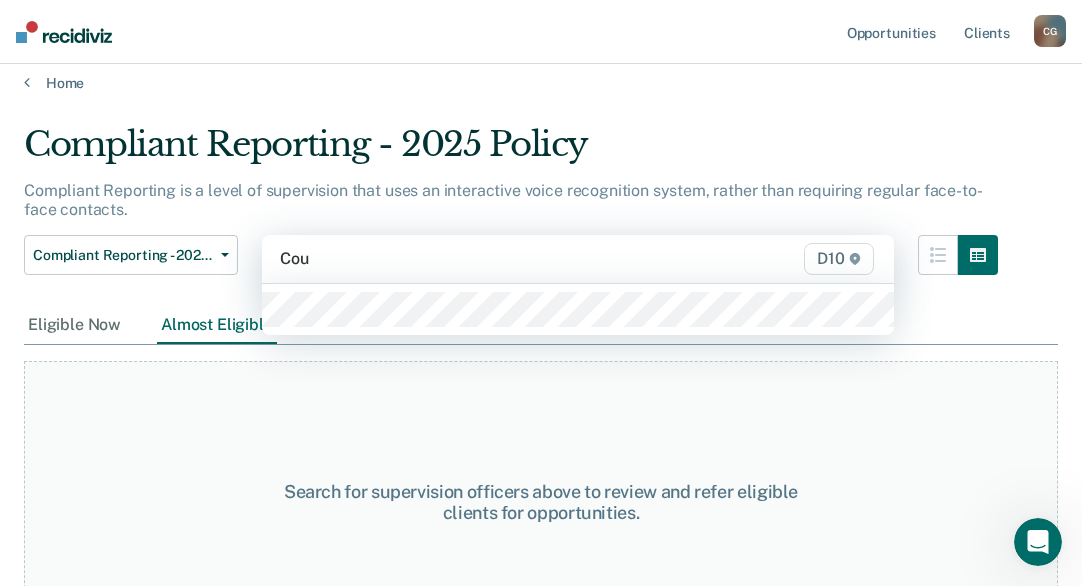 type on "Cour" 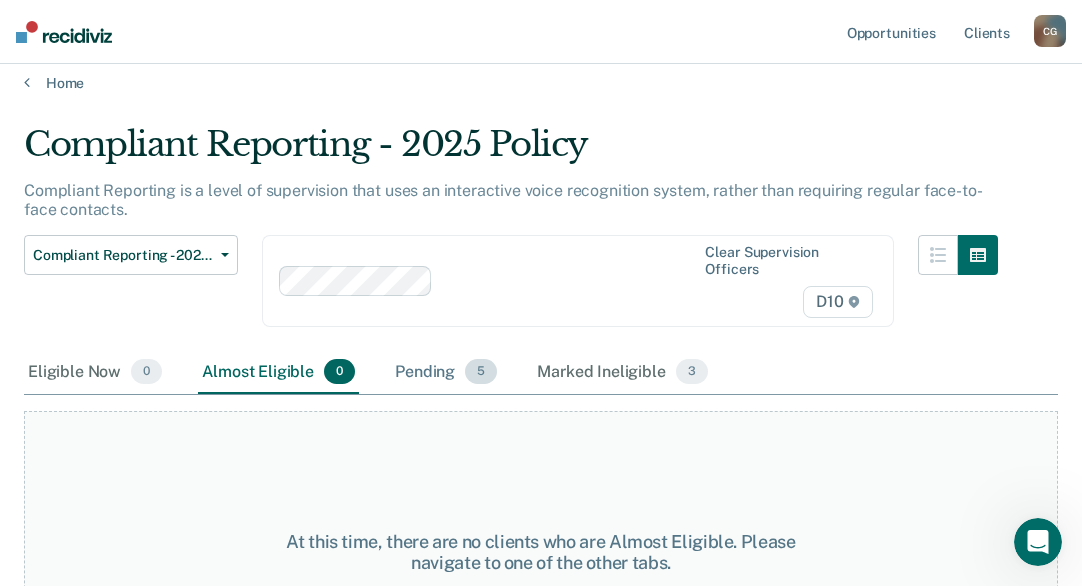 click on "Pending 5" at bounding box center (446, 373) 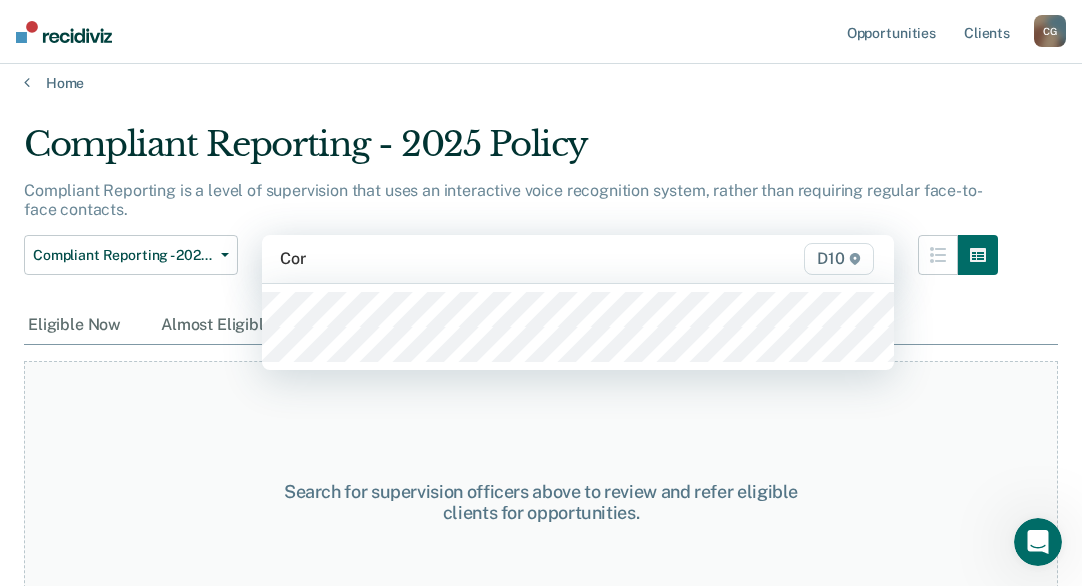 type on "Core" 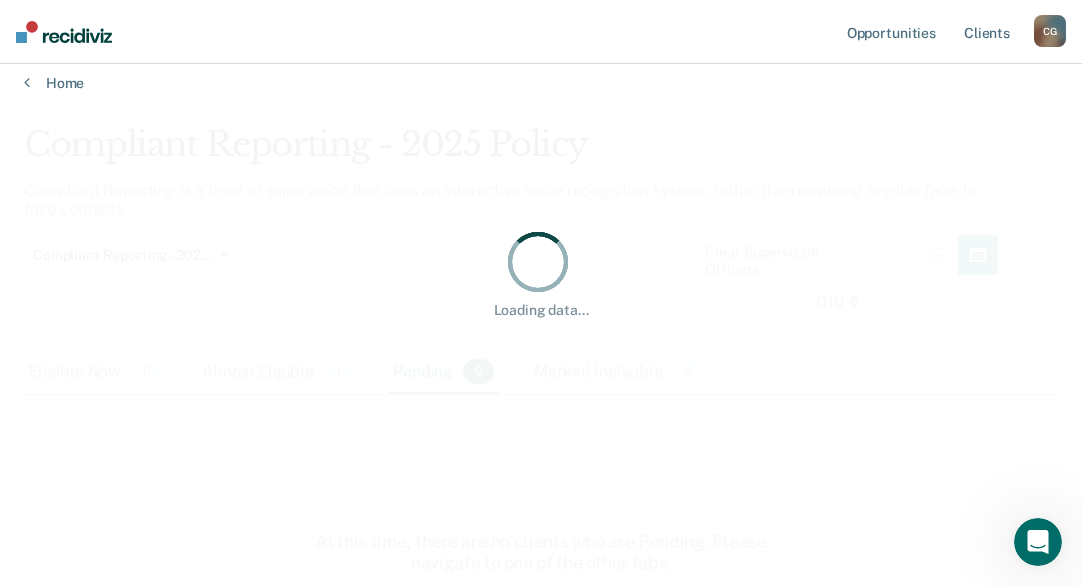 scroll, scrollTop: 0, scrollLeft: 0, axis: both 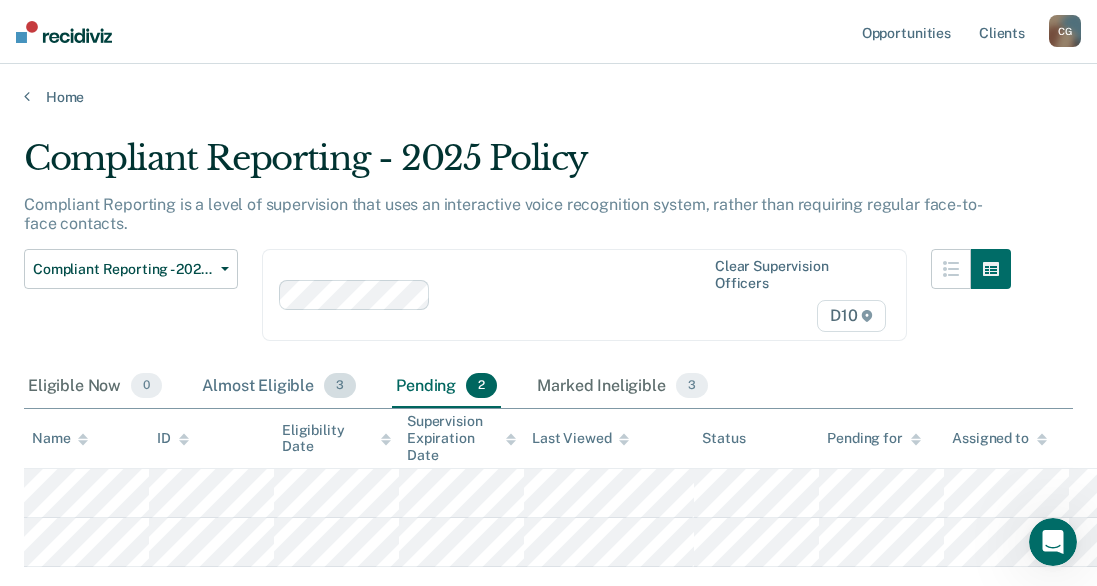 click on "Almost Eligible 3" at bounding box center [279, 387] 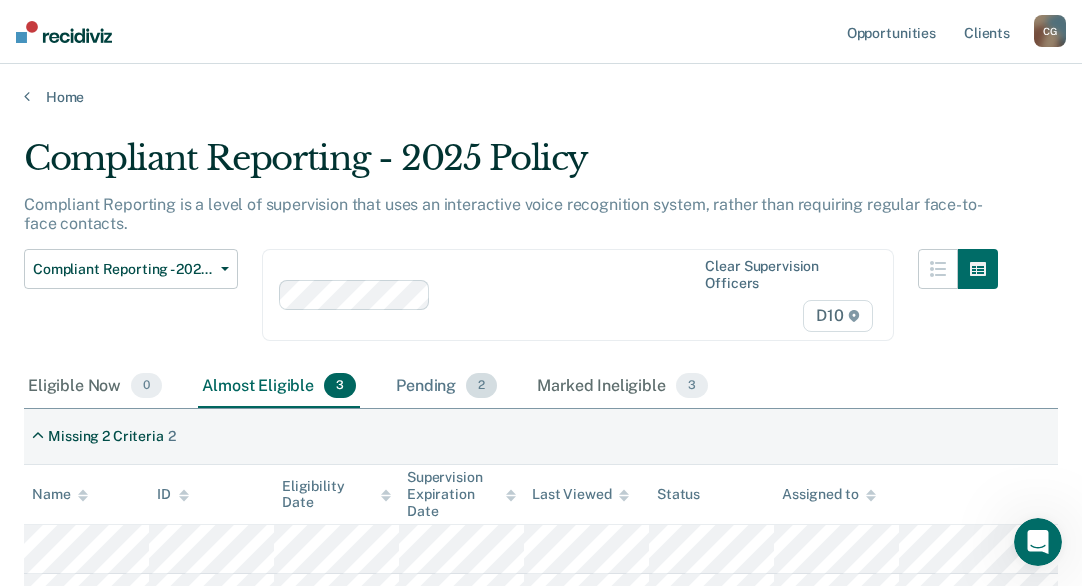 click on "Pending 2" at bounding box center (446, 387) 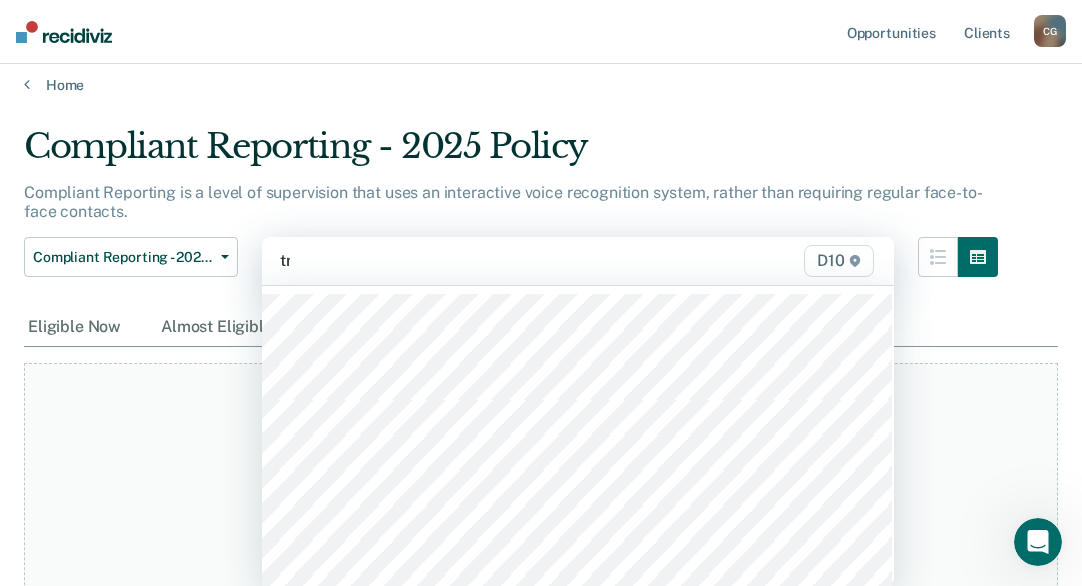 scroll, scrollTop: 14, scrollLeft: 0, axis: vertical 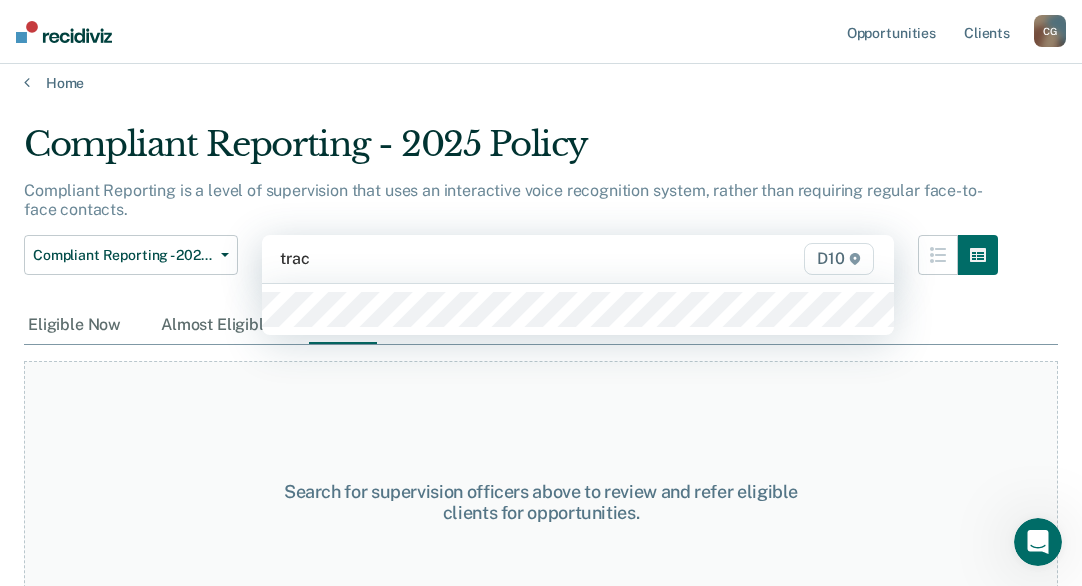 type on "tra" 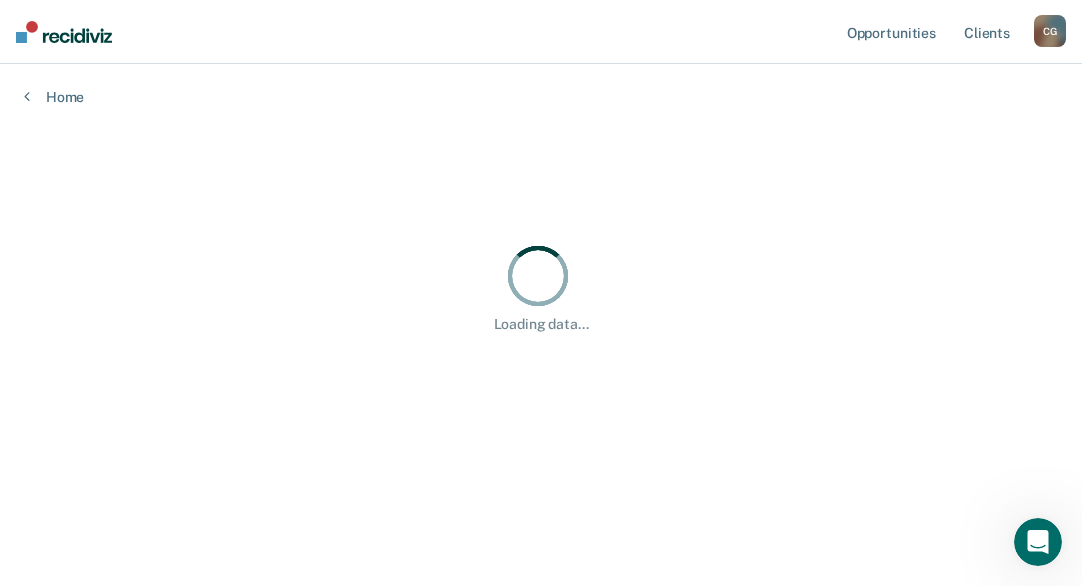 scroll, scrollTop: 0, scrollLeft: 0, axis: both 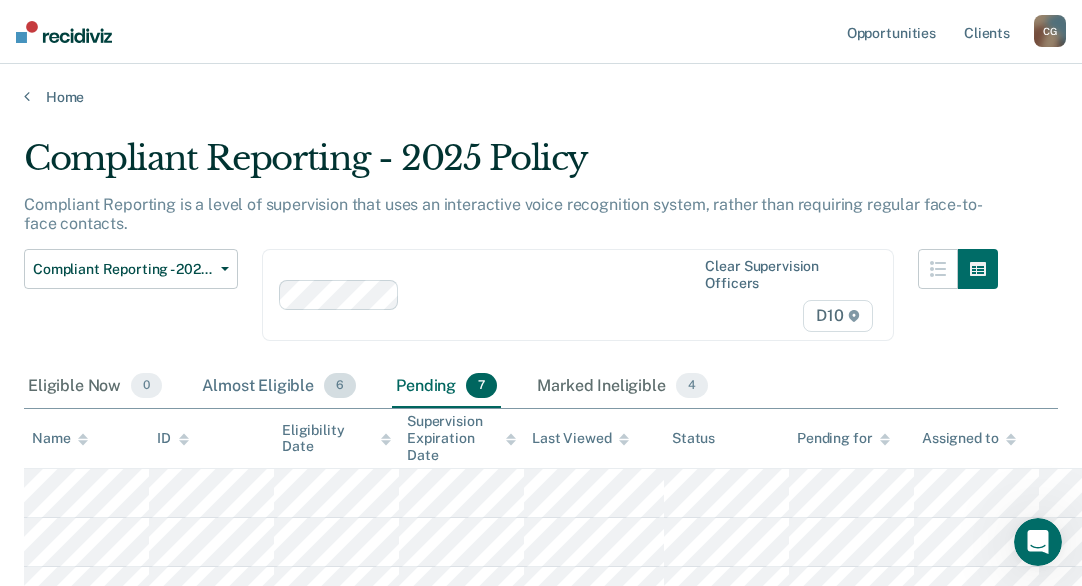 click on "Almost Eligible 6" at bounding box center (279, 387) 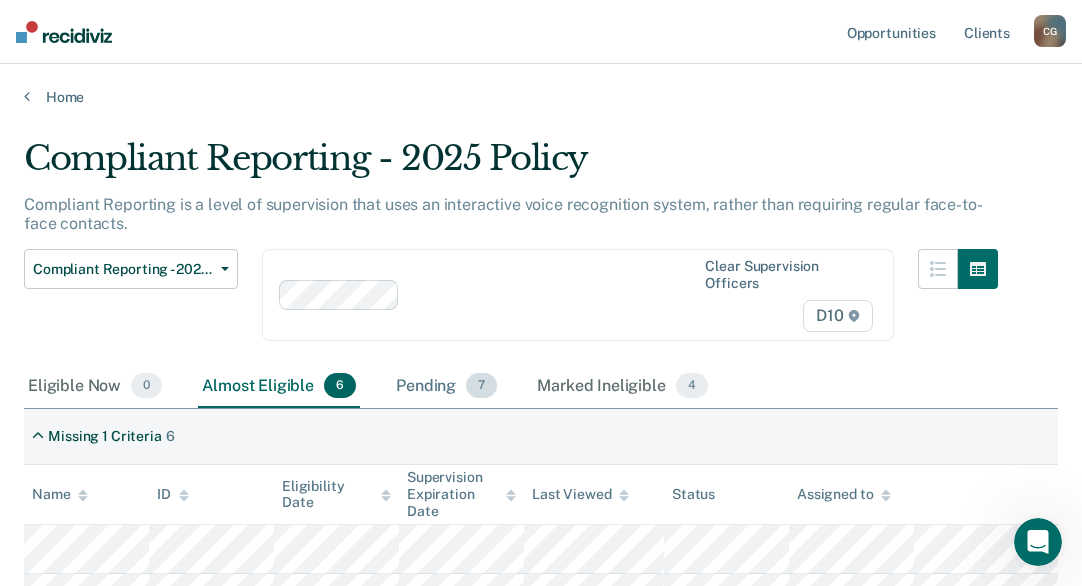 click on "Pending 7" at bounding box center (446, 387) 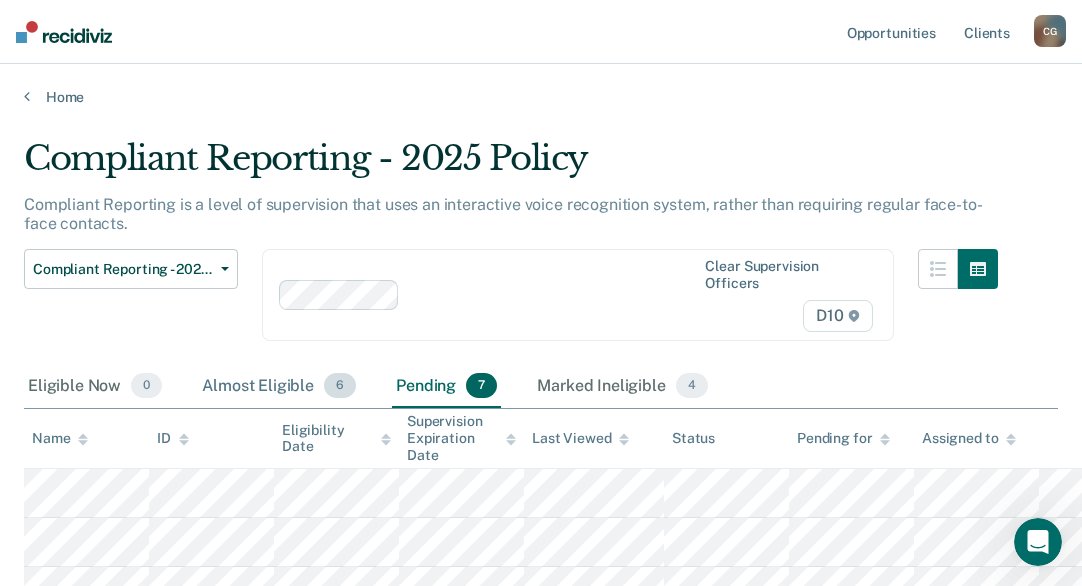 click on "Almost Eligible 6" at bounding box center [279, 387] 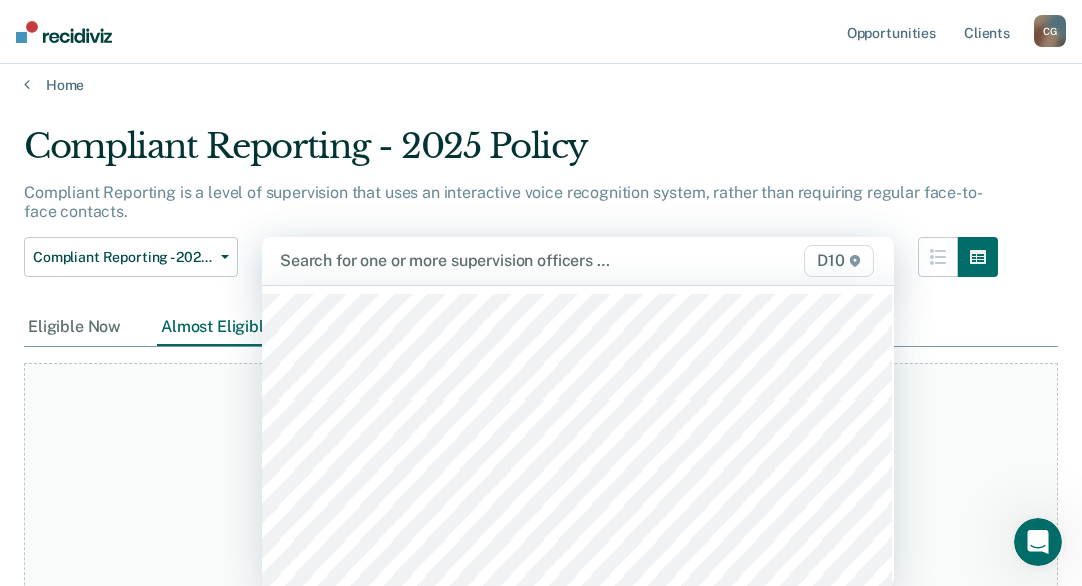 click at bounding box center [488, 260] 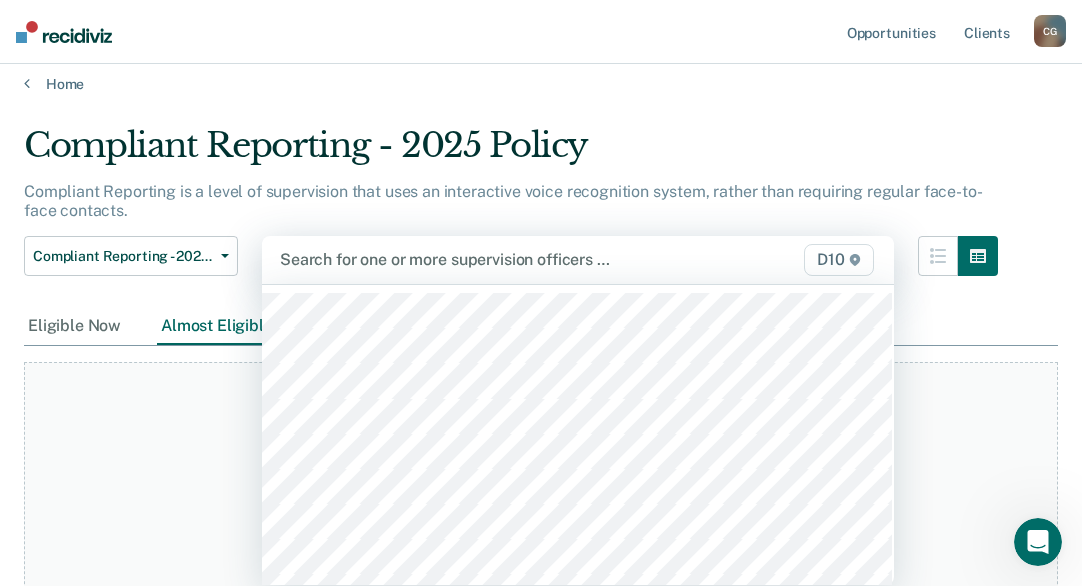 scroll, scrollTop: 14, scrollLeft: 0, axis: vertical 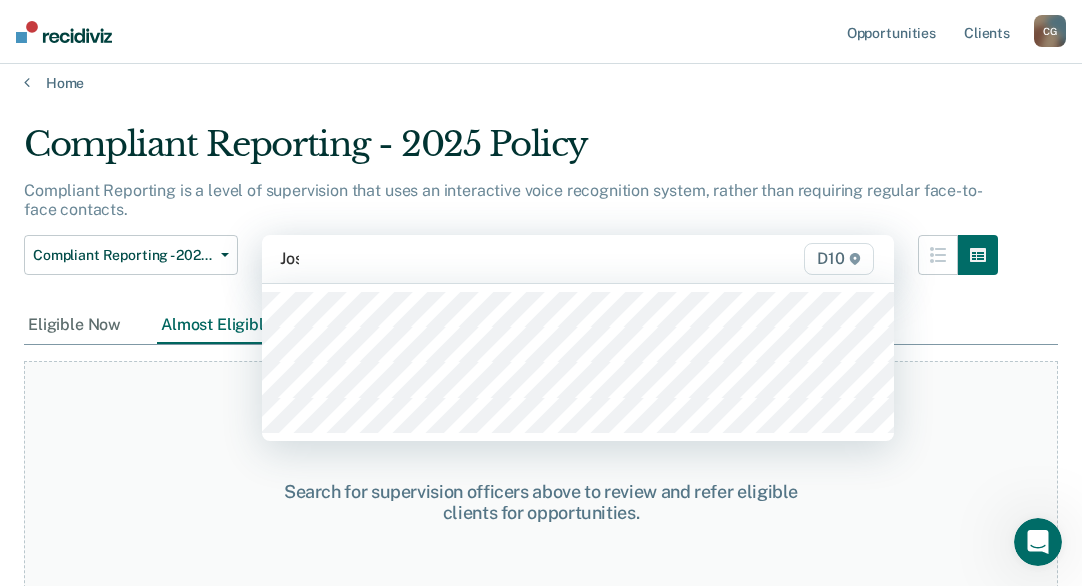 type on "Josh" 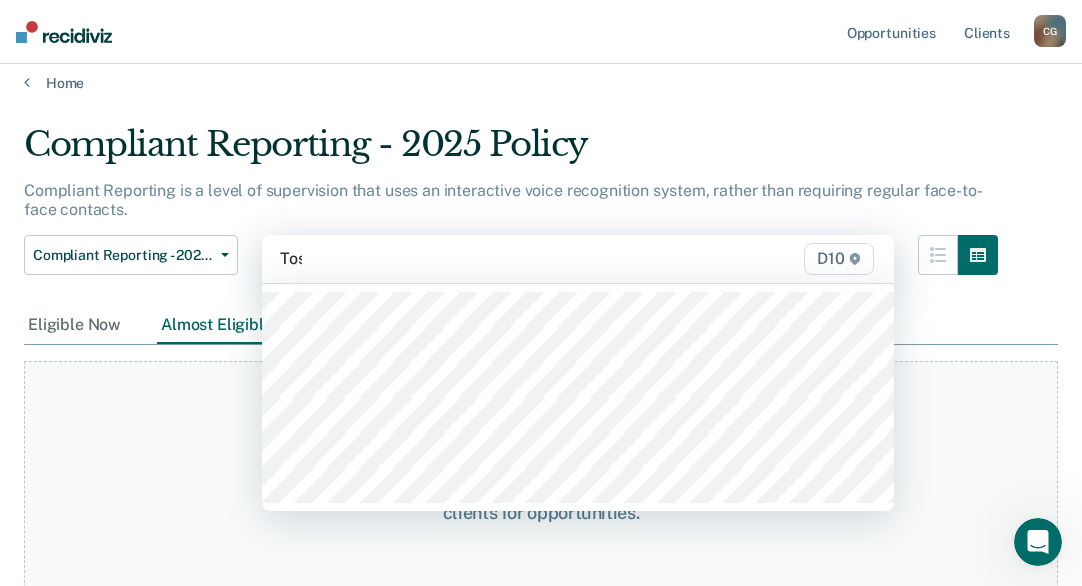 type on "Tosh" 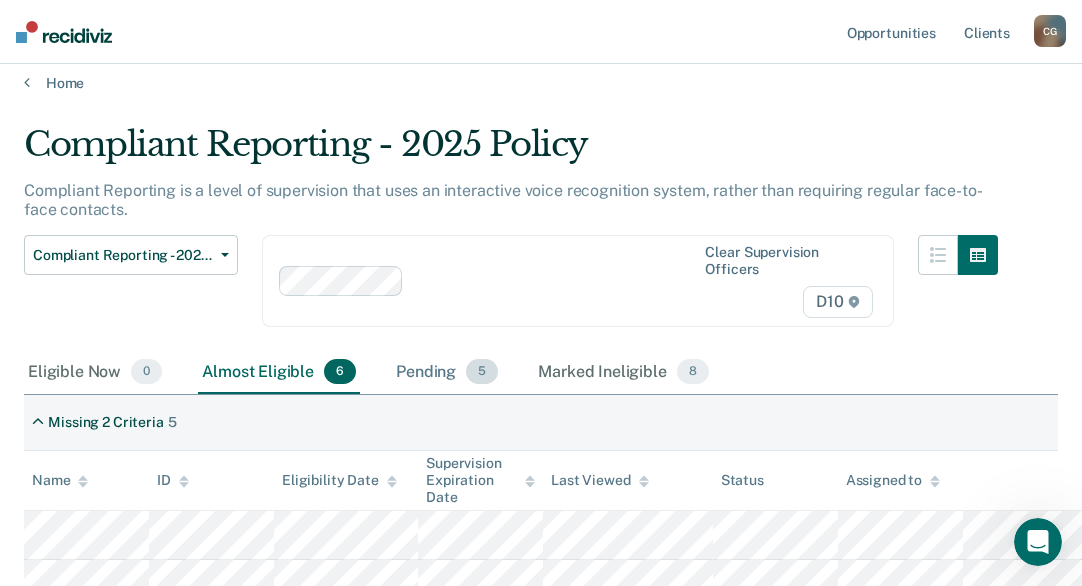 click on "Pending 5" at bounding box center (447, 373) 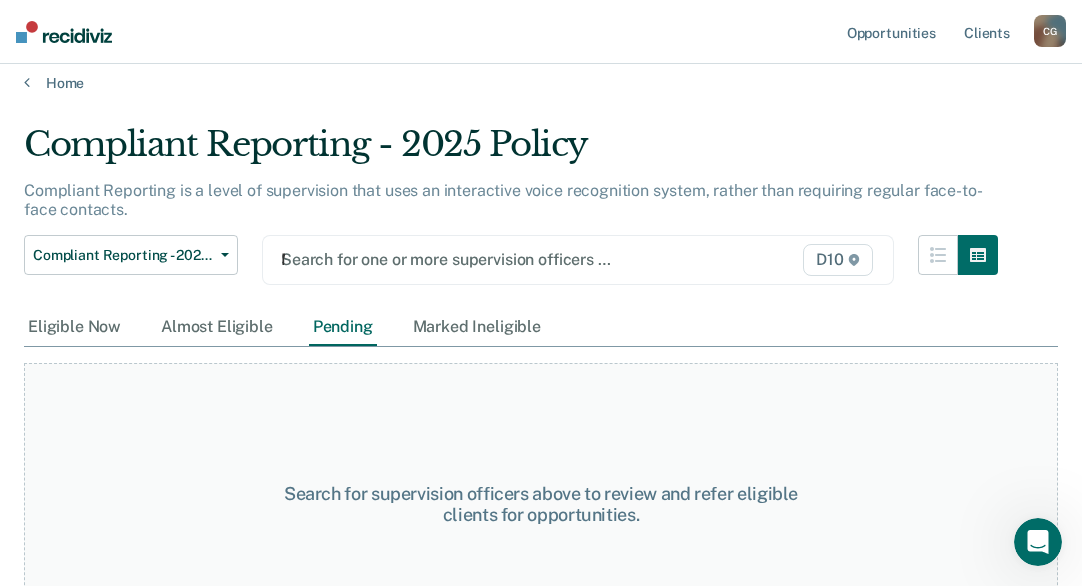 type on "Mc" 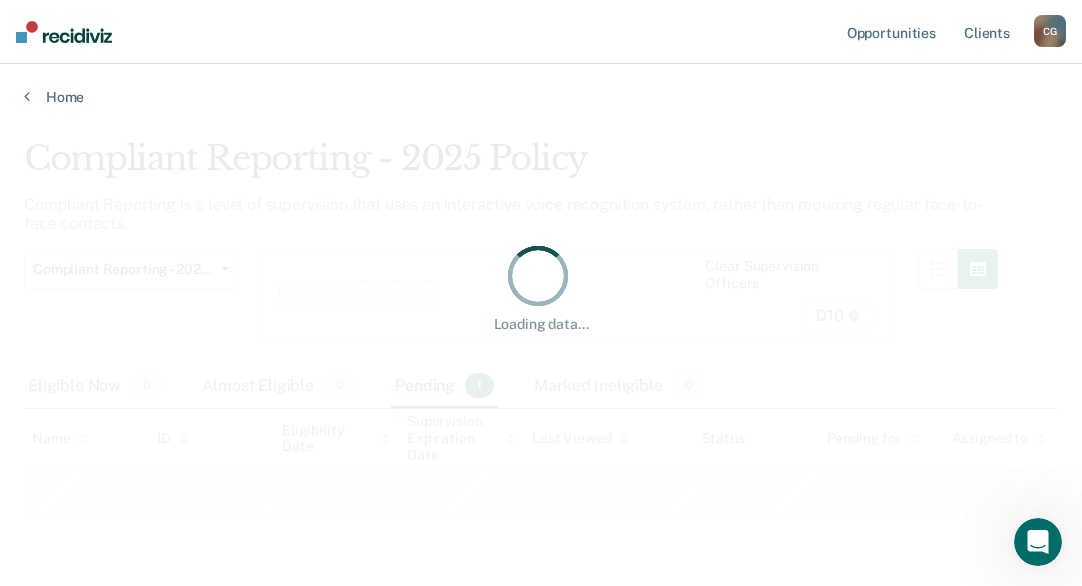 scroll, scrollTop: 0, scrollLeft: 0, axis: both 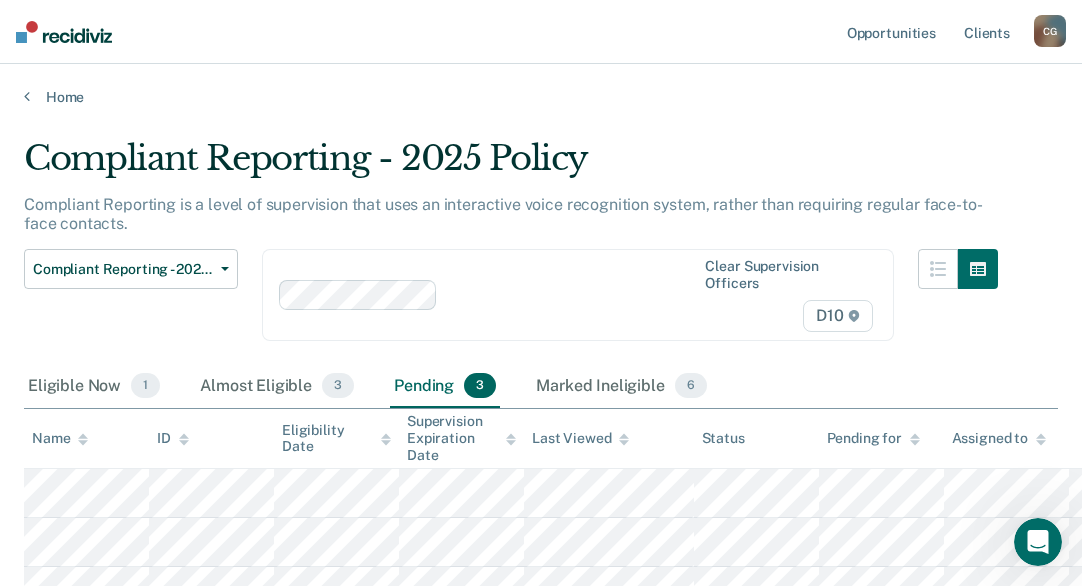 click on "Eligible Now 1" at bounding box center (94, 387) 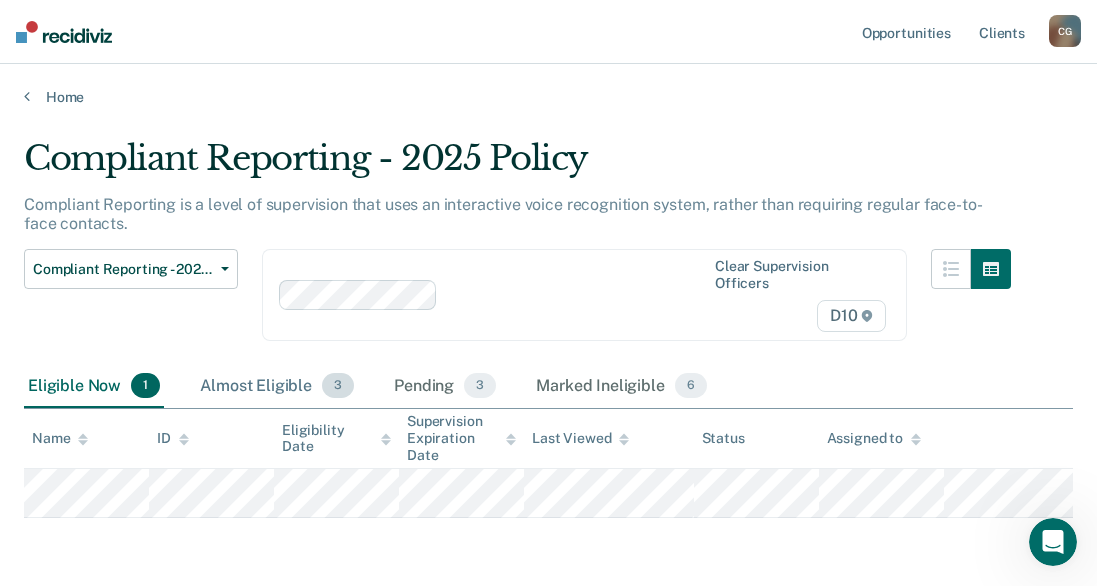 click on "Almost Eligible 3" at bounding box center (277, 387) 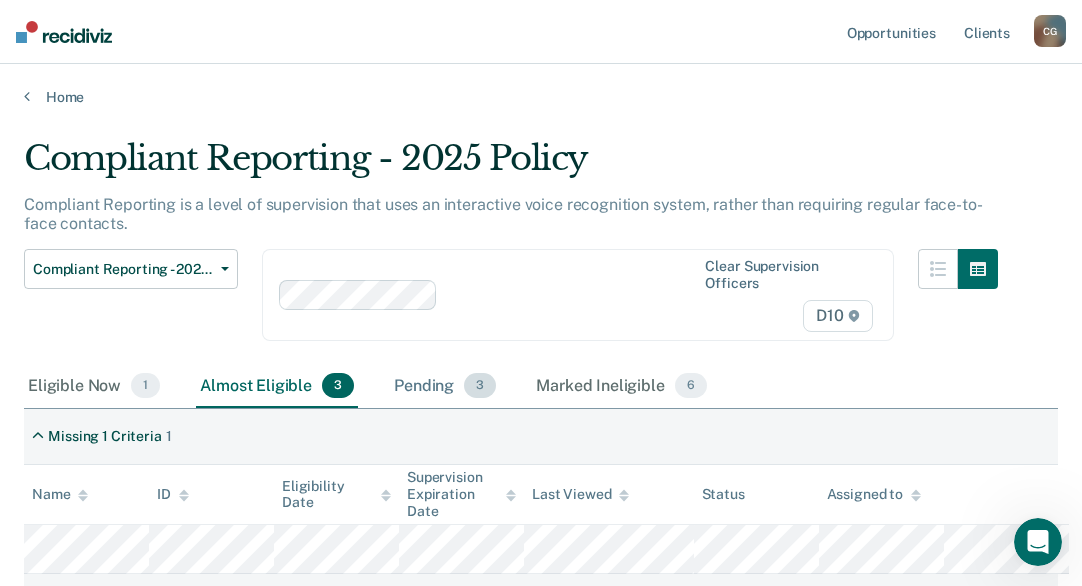 click on "Pending 3" at bounding box center (445, 387) 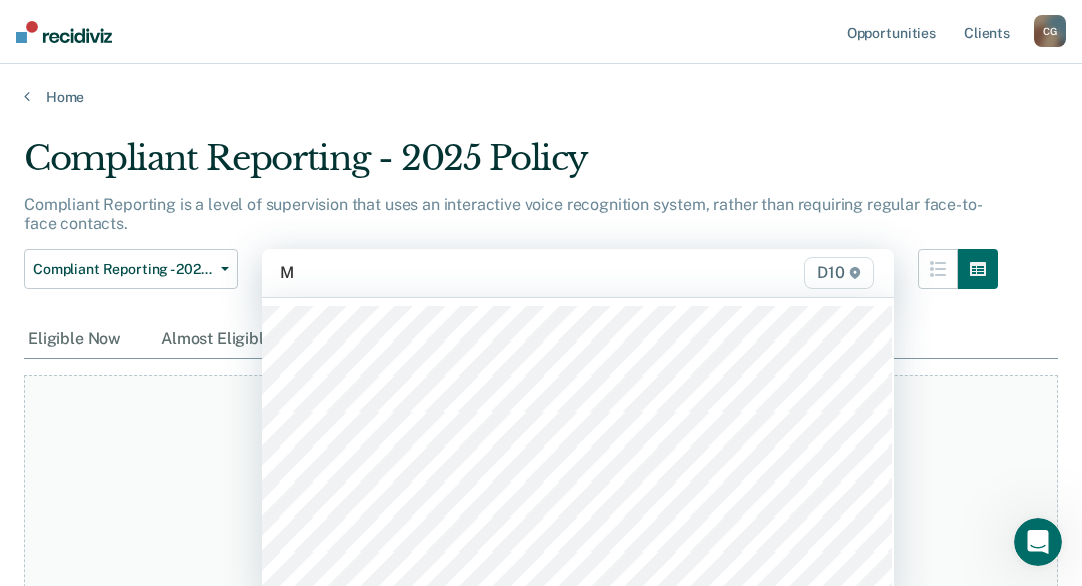 scroll, scrollTop: 14, scrollLeft: 0, axis: vertical 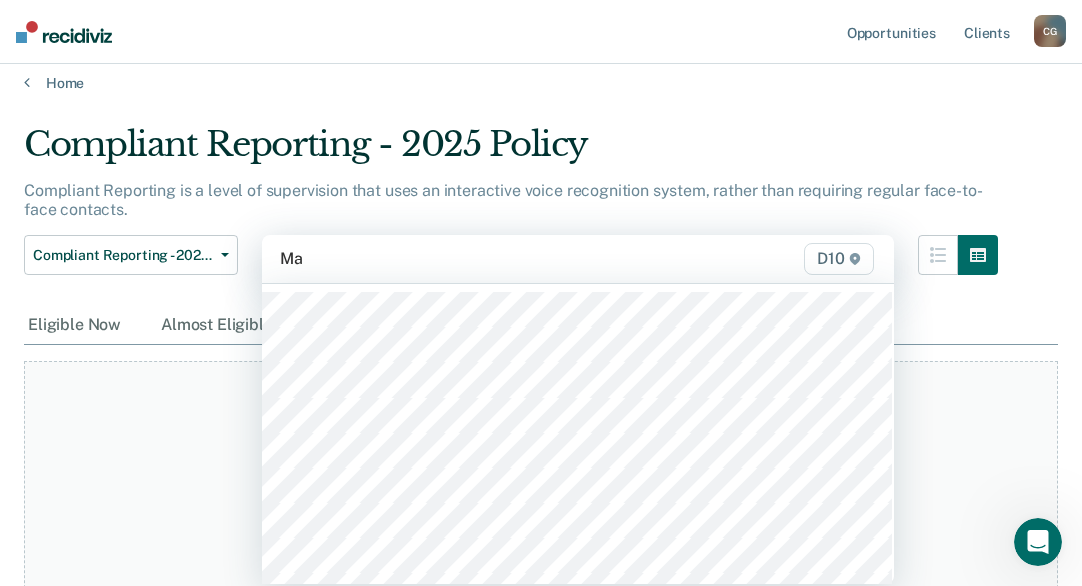 type on "Mac" 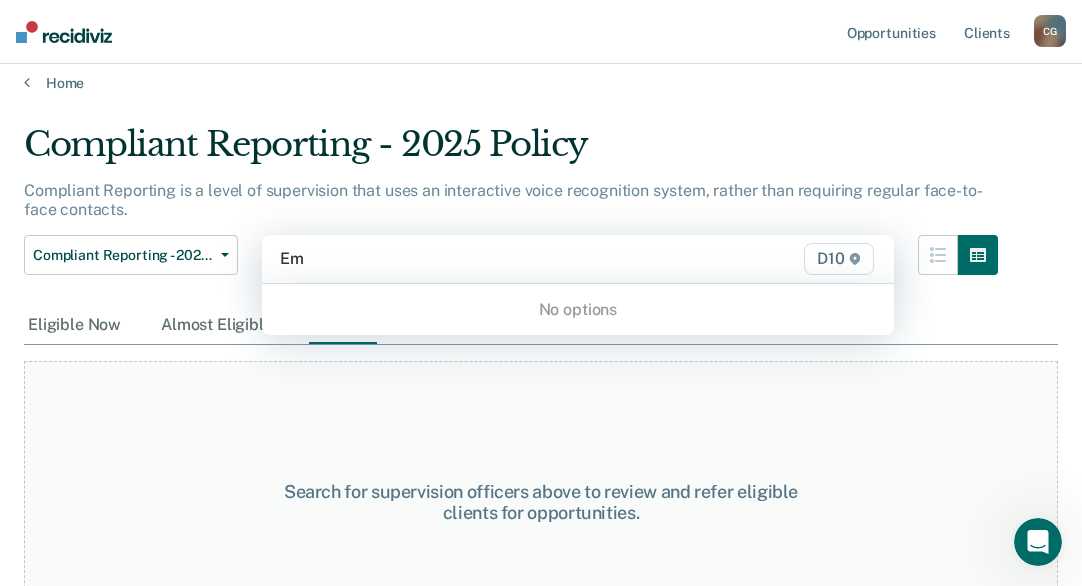 type on "E" 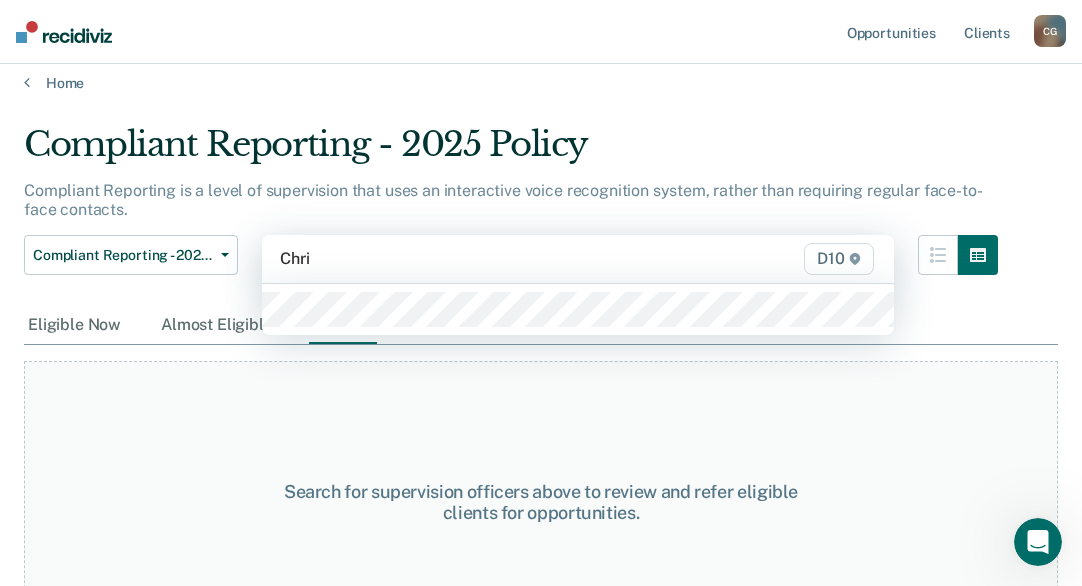type on "[FIRST]" 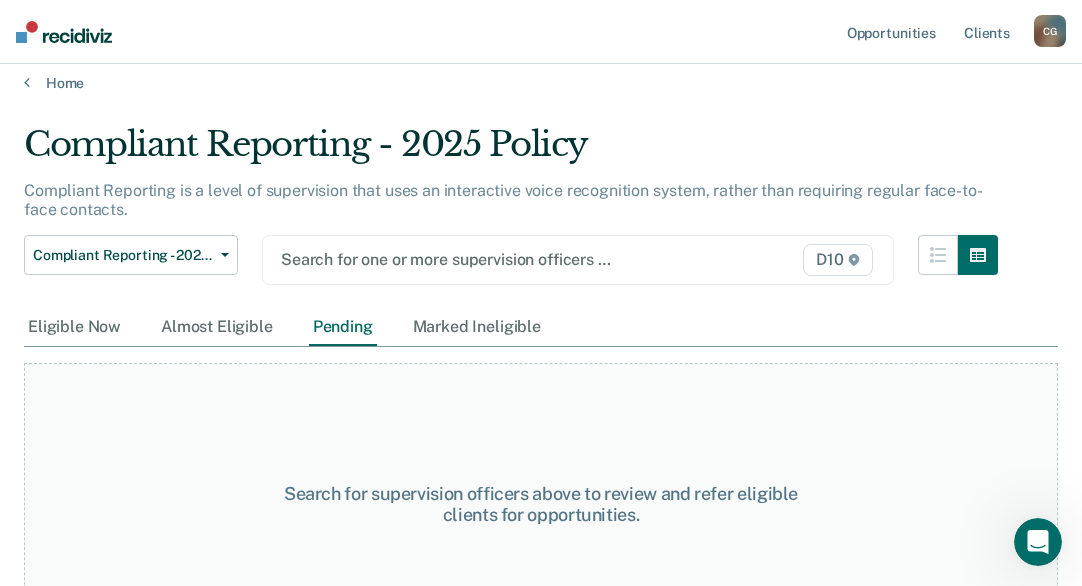 type 